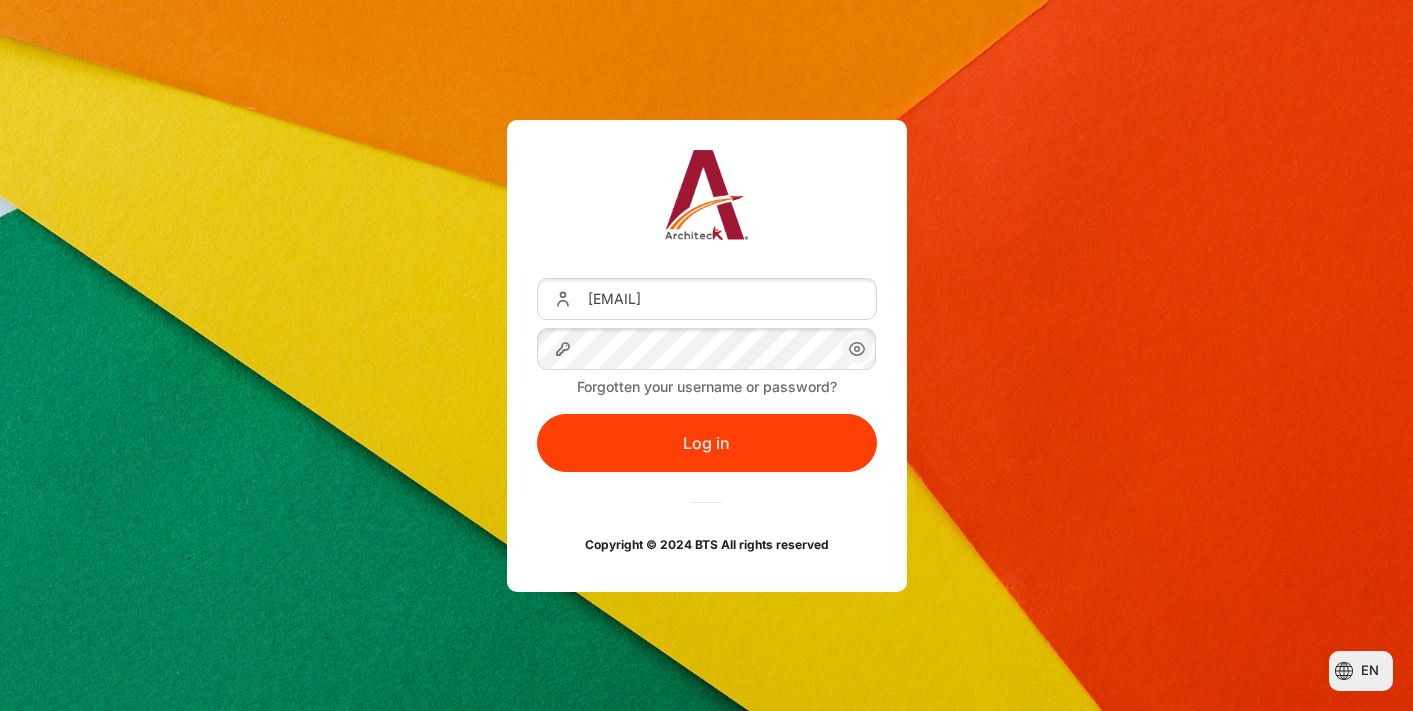 scroll, scrollTop: 0, scrollLeft: 0, axis: both 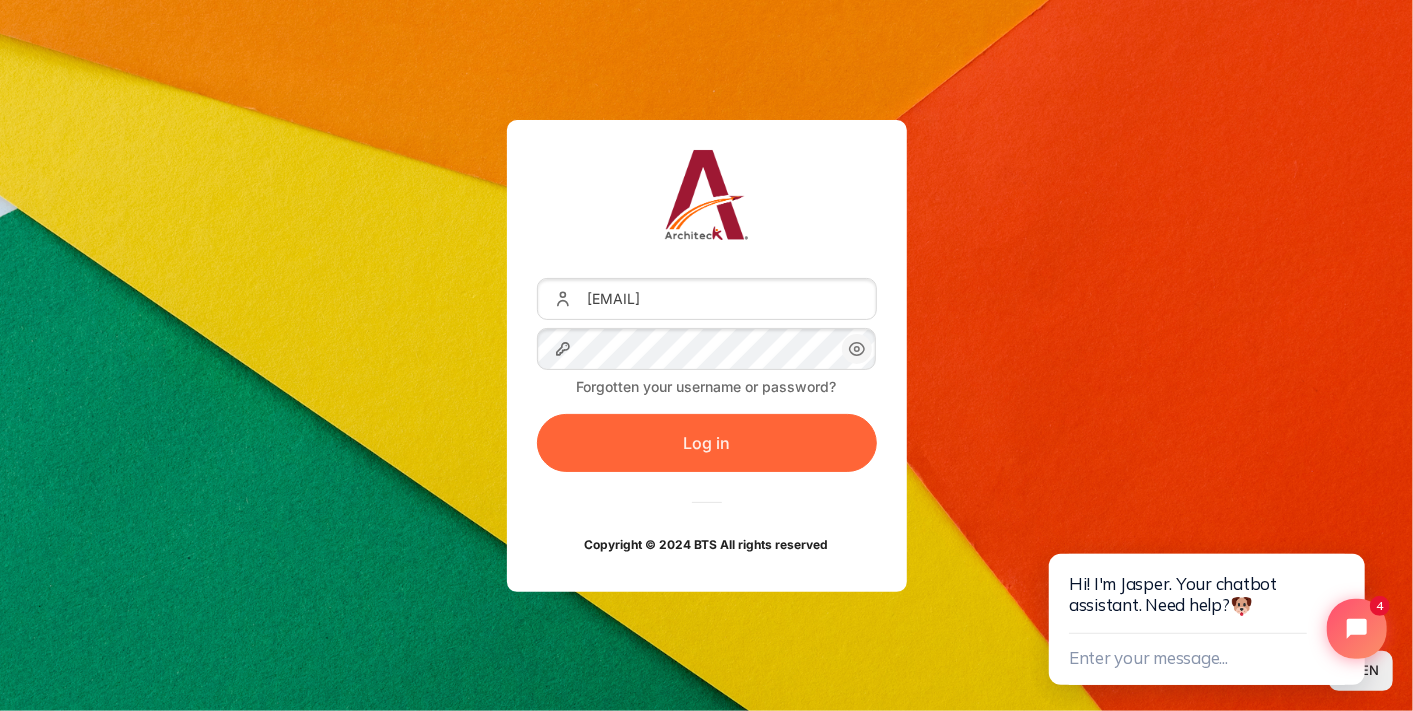 click on "Log in" at bounding box center [707, 443] 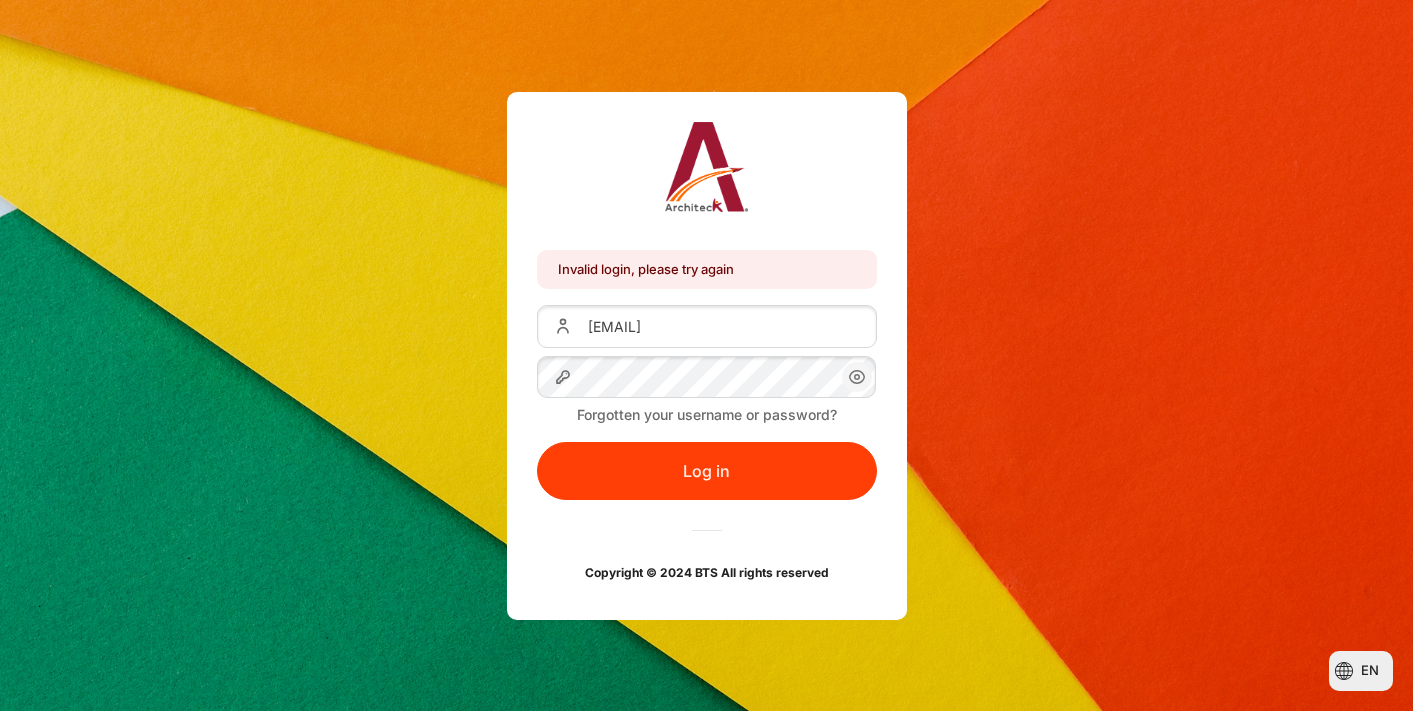 scroll, scrollTop: 0, scrollLeft: 0, axis: both 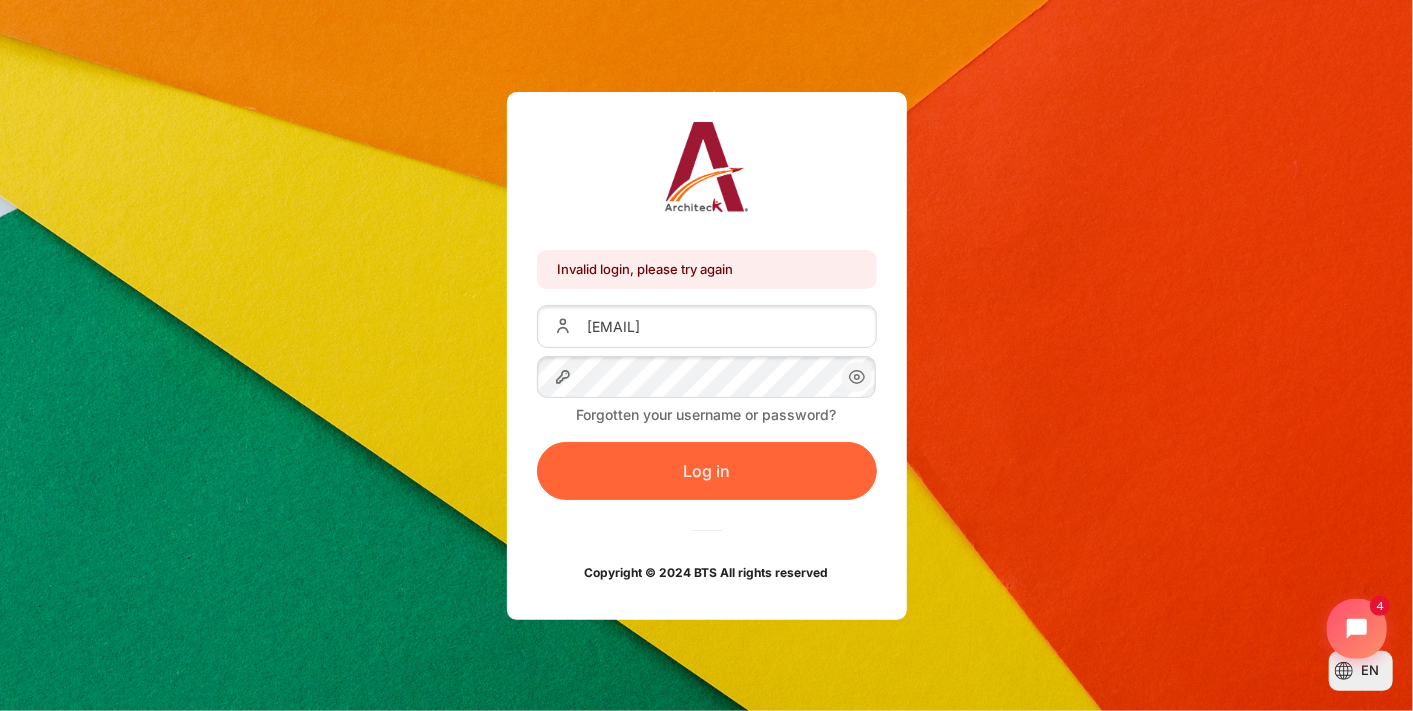 click on "Log in" at bounding box center [707, 471] 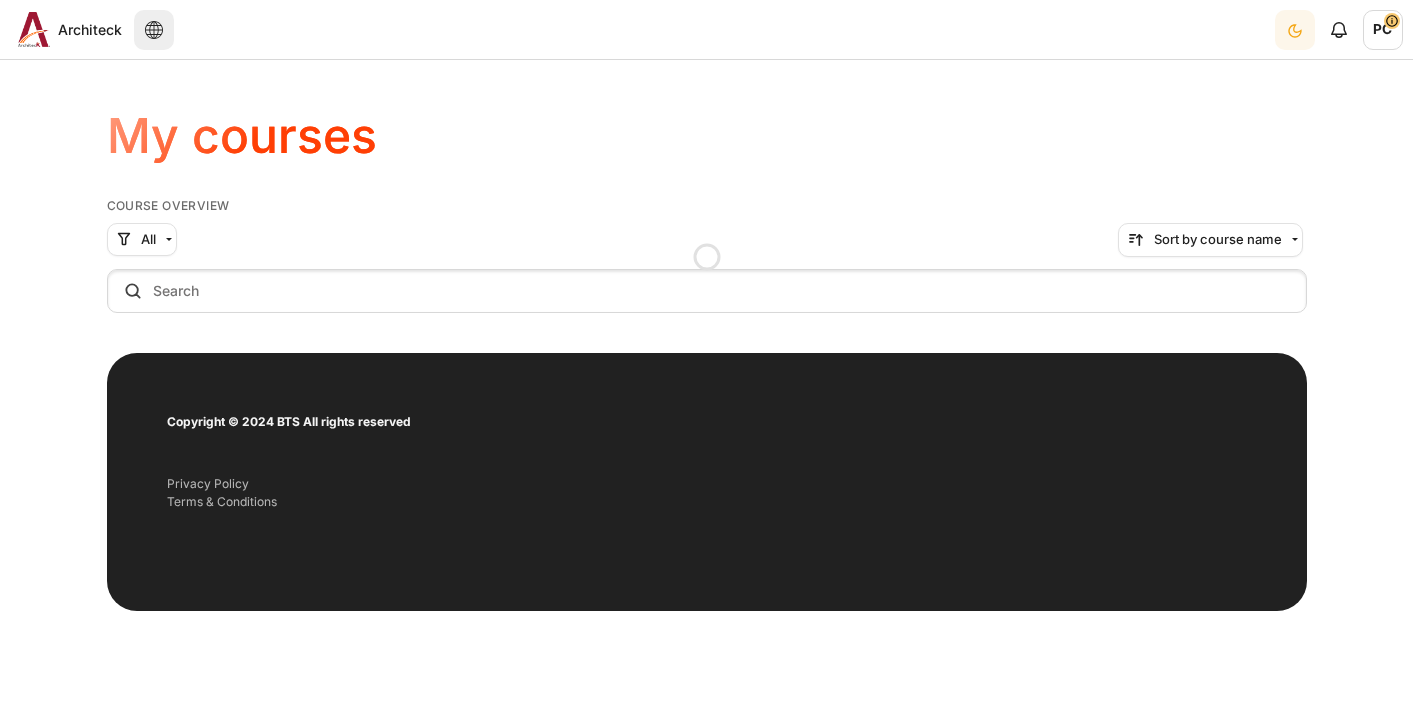 scroll, scrollTop: 0, scrollLeft: 0, axis: both 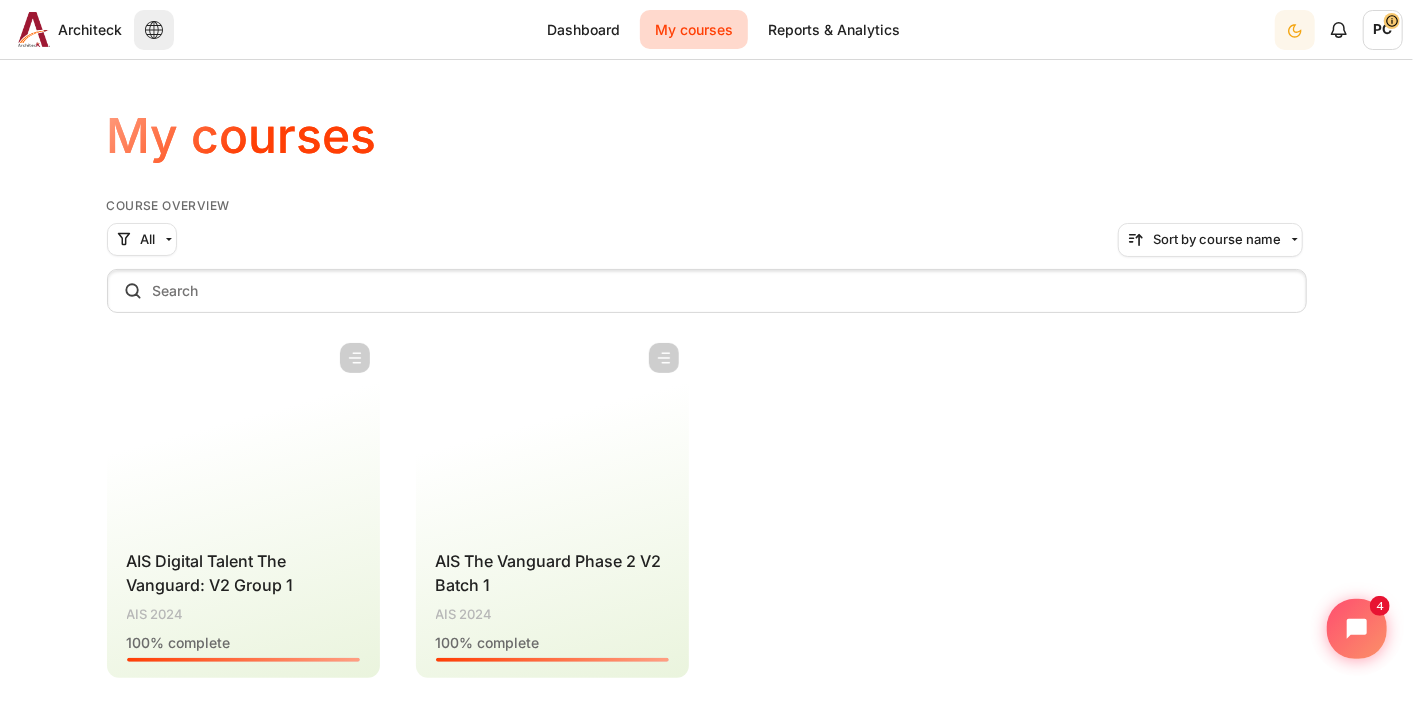 click at bounding box center (552, 433) 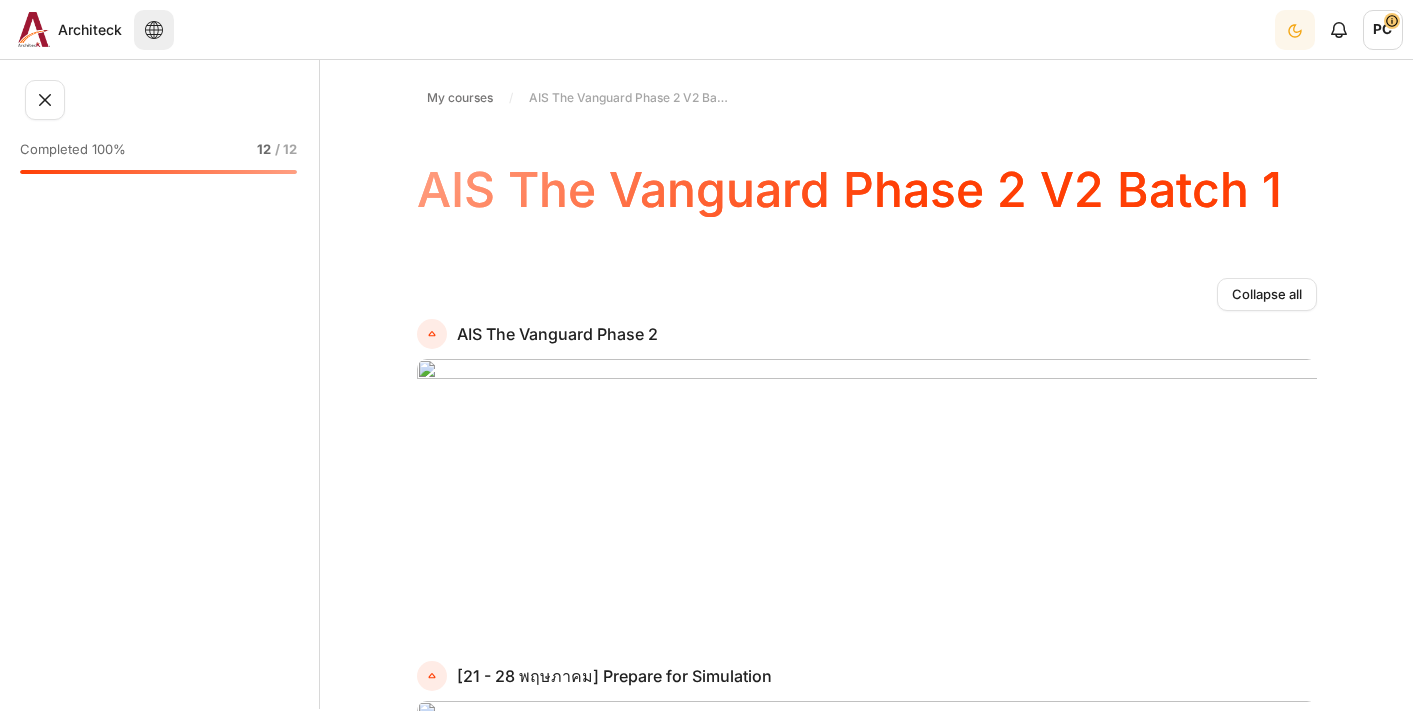 scroll, scrollTop: 0, scrollLeft: 0, axis: both 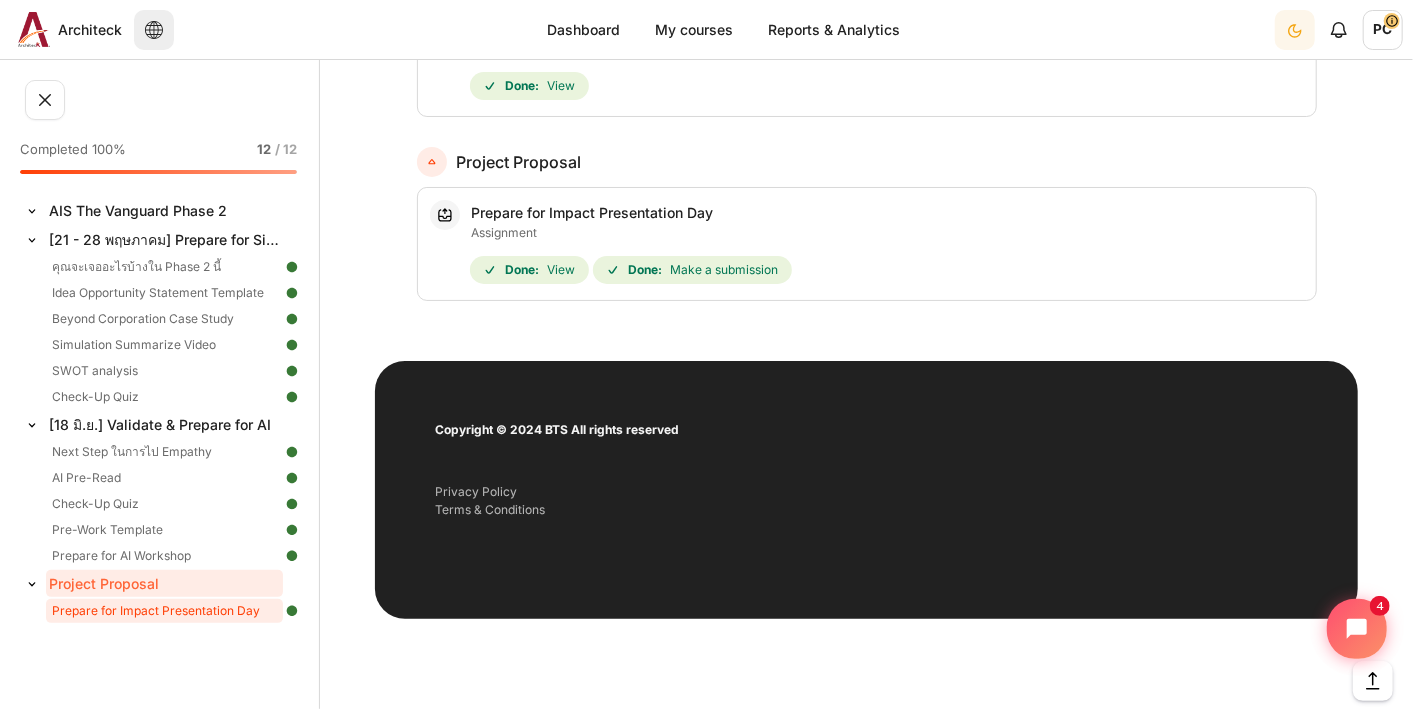 click on "Prepare for Impact Presentation Day" at bounding box center [164, 611] 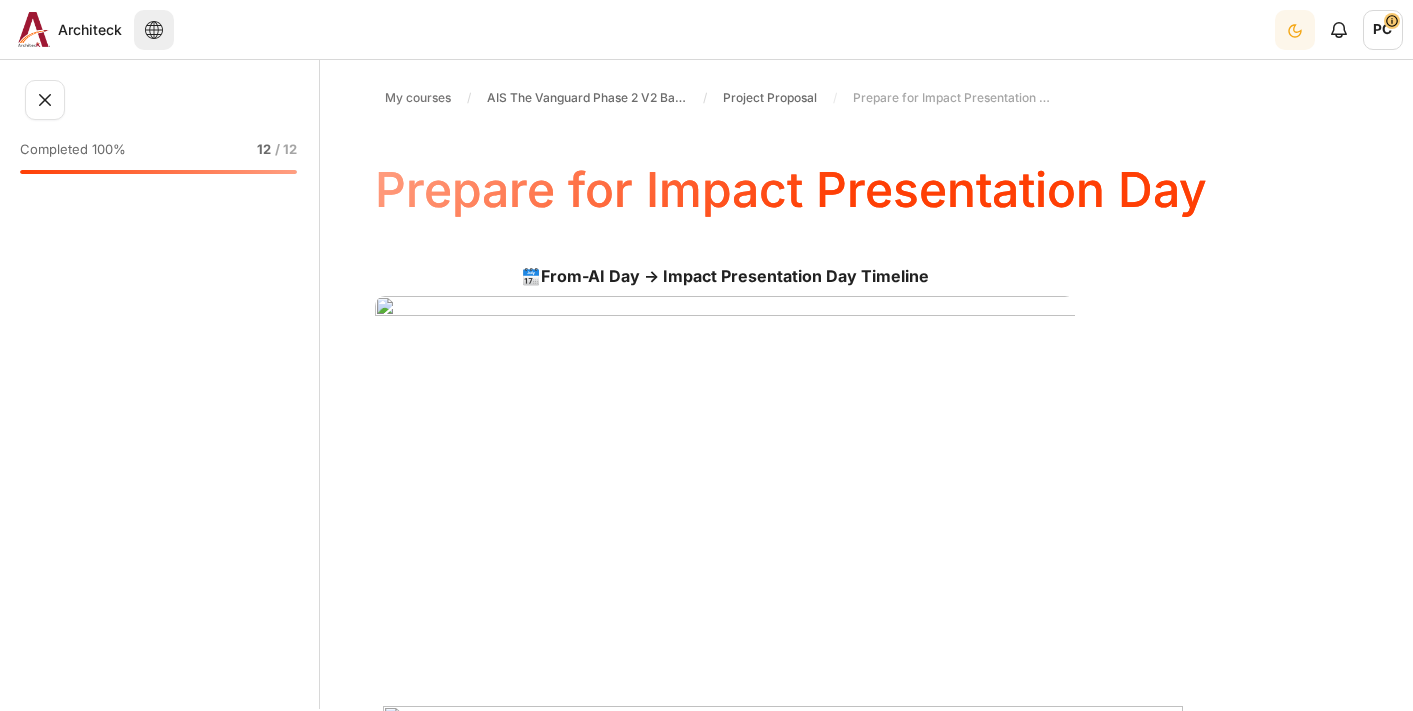 scroll, scrollTop: 0, scrollLeft: 0, axis: both 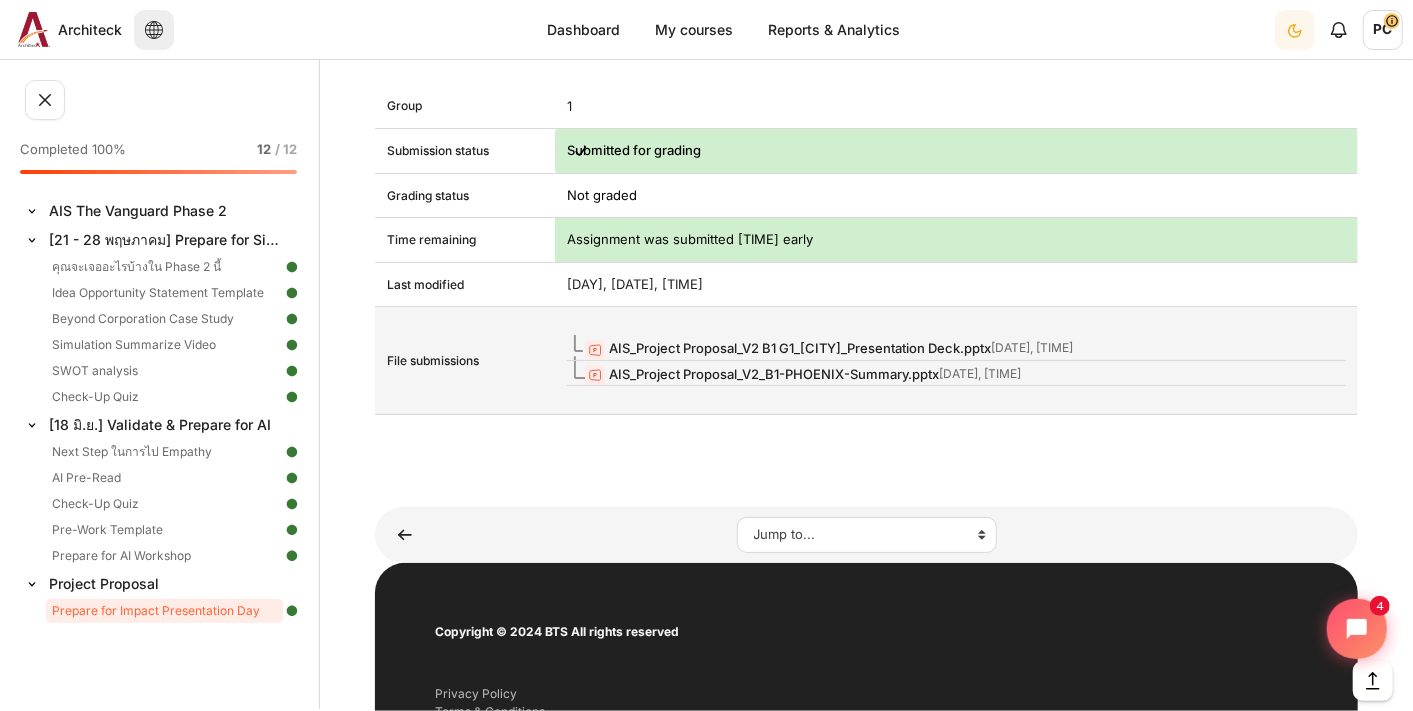 drag, startPoint x: 1174, startPoint y: 321, endPoint x: 608, endPoint y: 318, distance: 566.00793 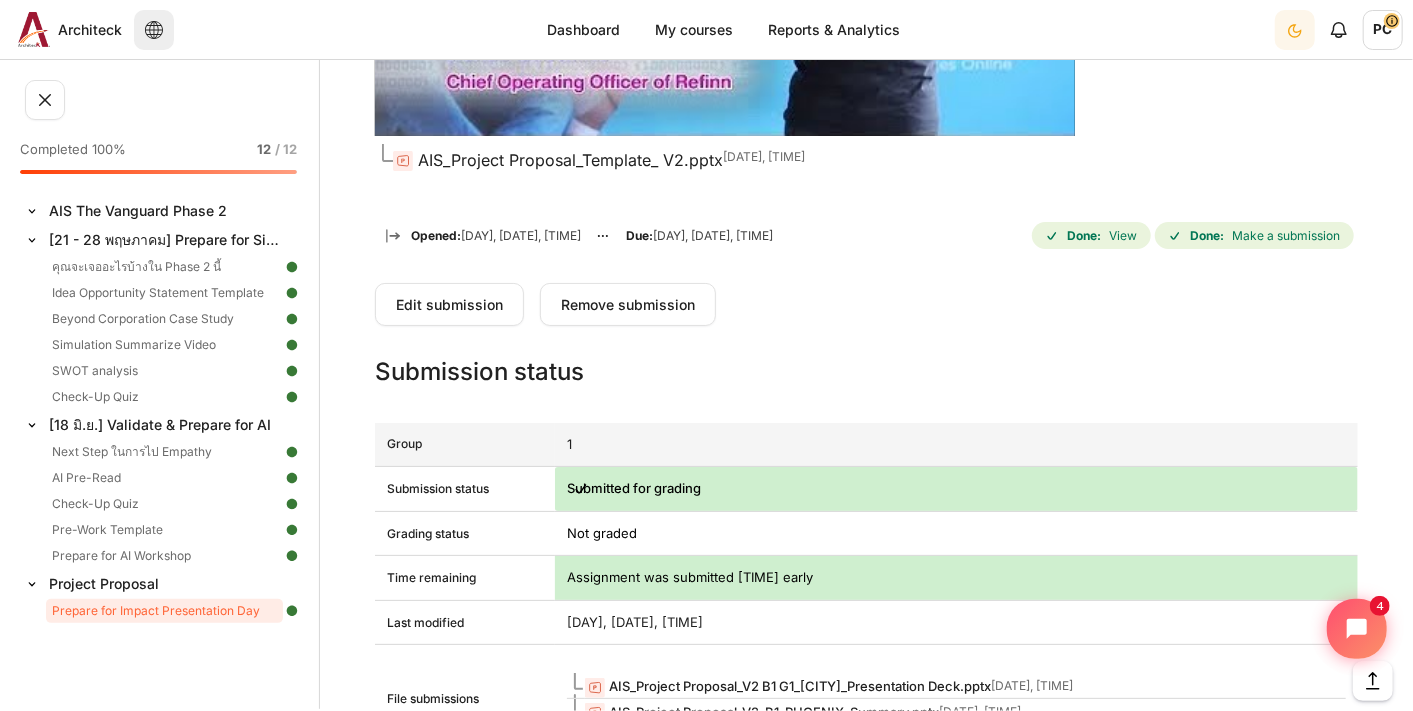 scroll, scrollTop: 2202, scrollLeft: 0, axis: vertical 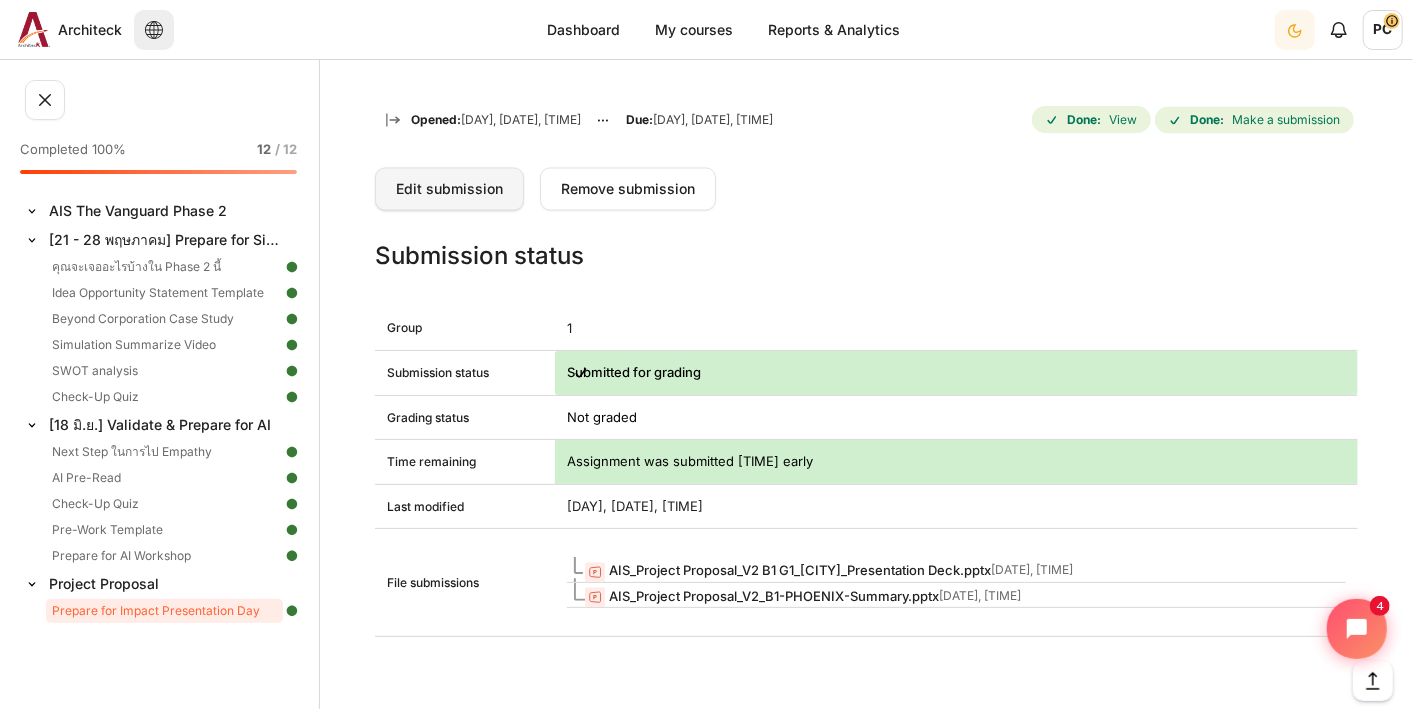 click on "Edit submission" at bounding box center [449, 188] 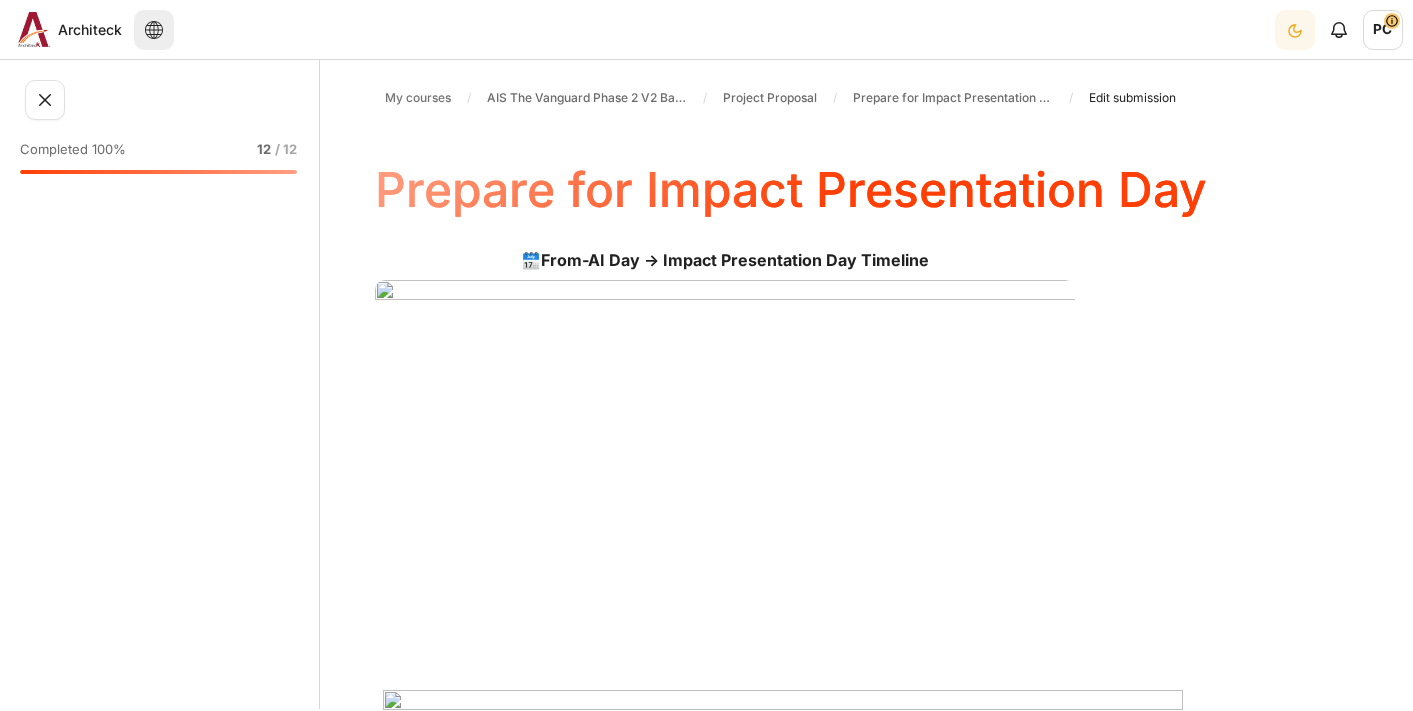 scroll, scrollTop: 0, scrollLeft: 0, axis: both 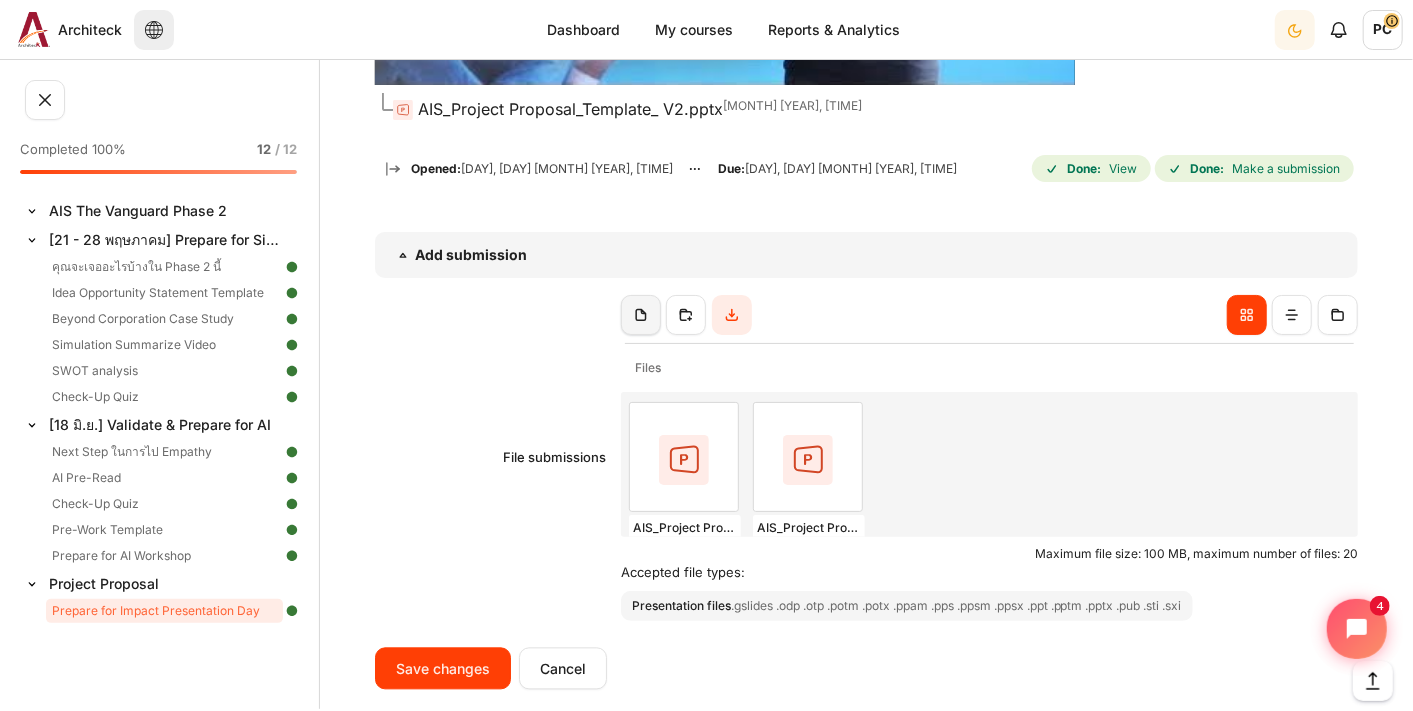 click at bounding box center (641, 315) 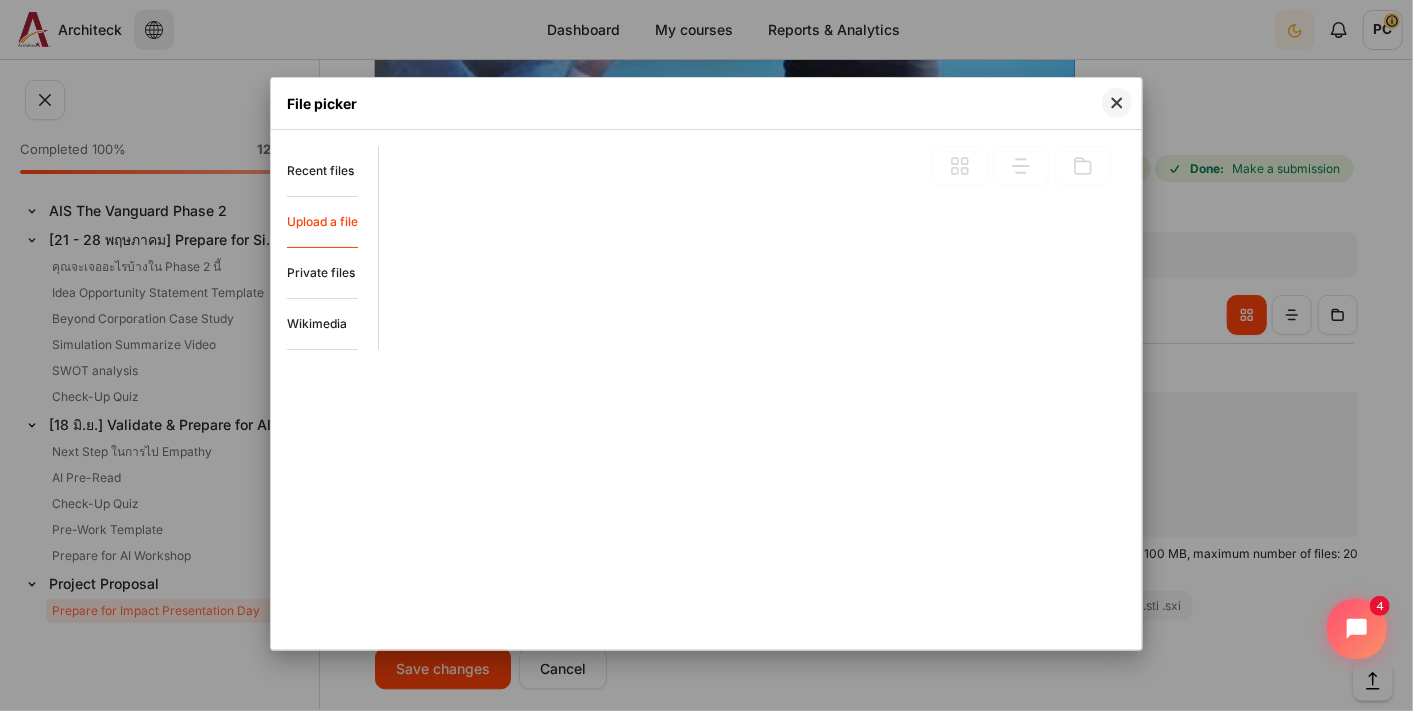 click on "Upload a file" at bounding box center [322, 221] 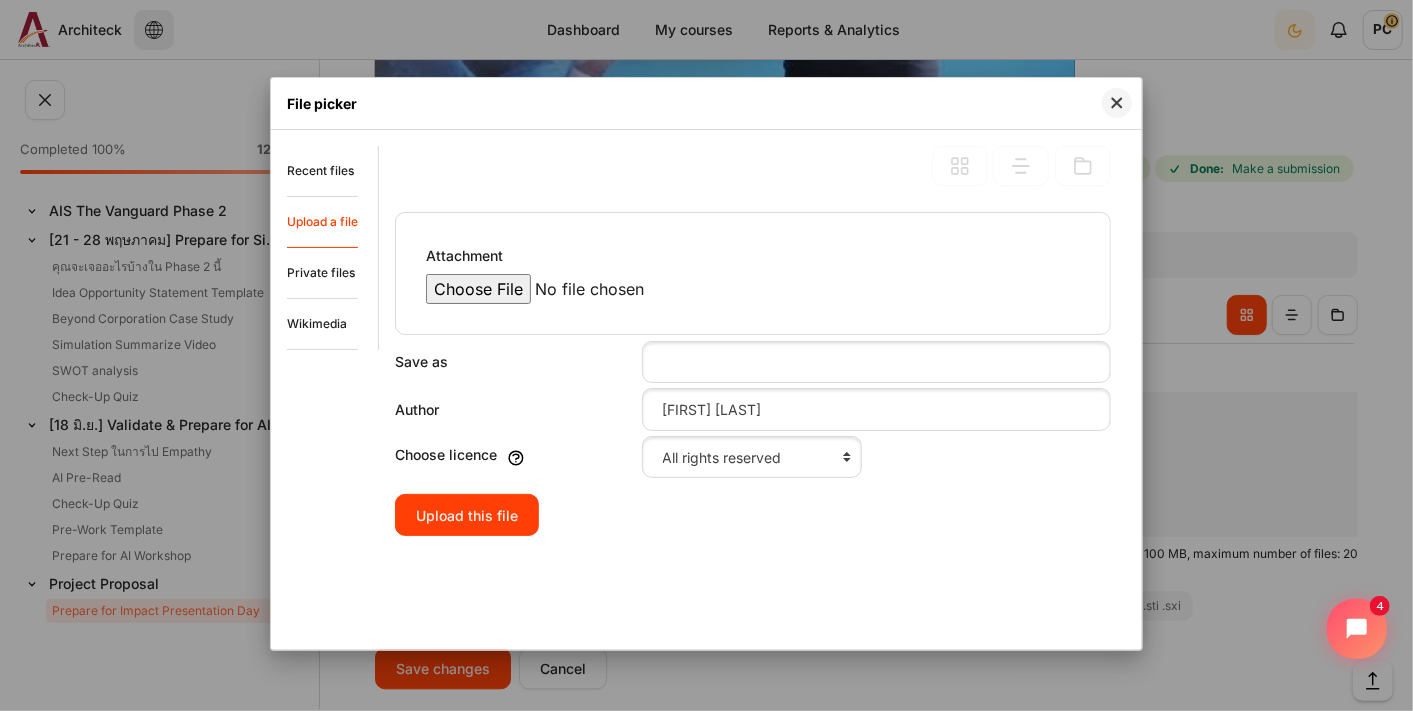 click on "Attachment" at bounding box center [596, 289] 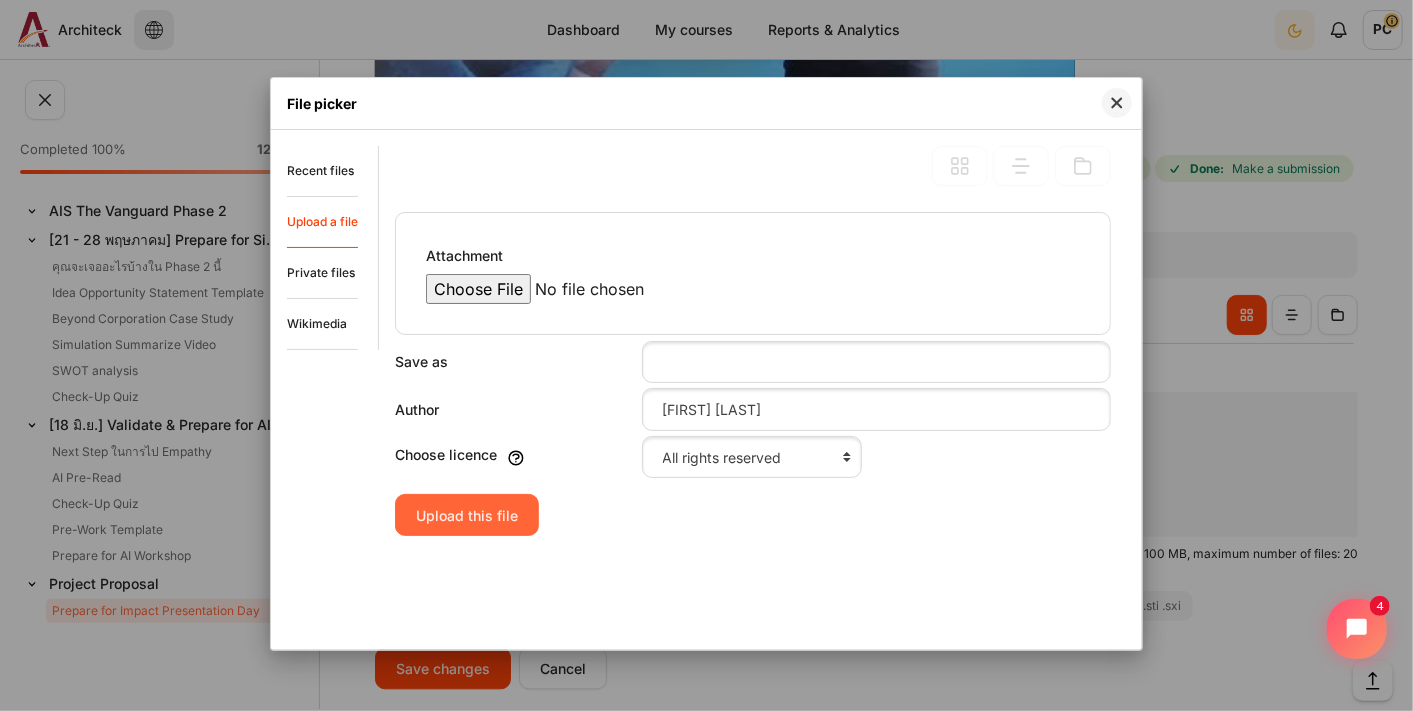 click on "Upload this file" at bounding box center (467, 515) 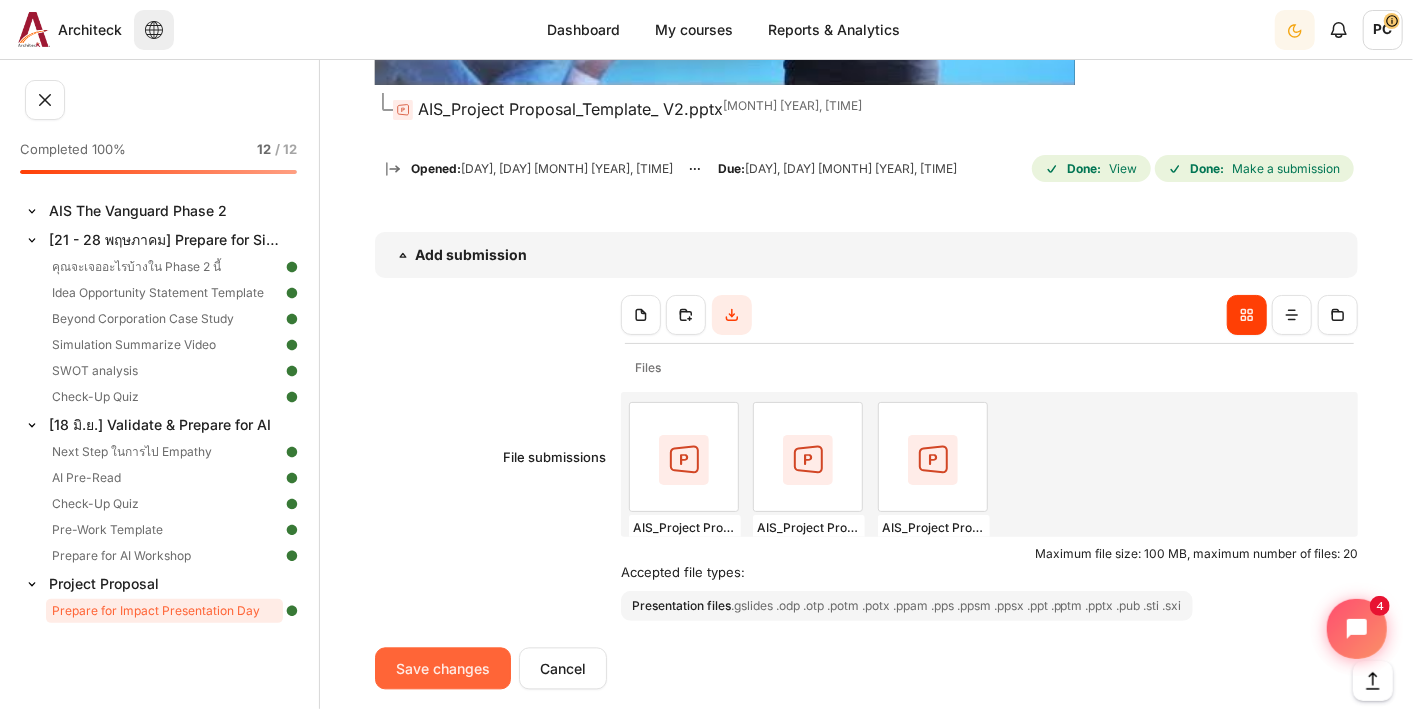 click on "Save changes" at bounding box center [443, 668] 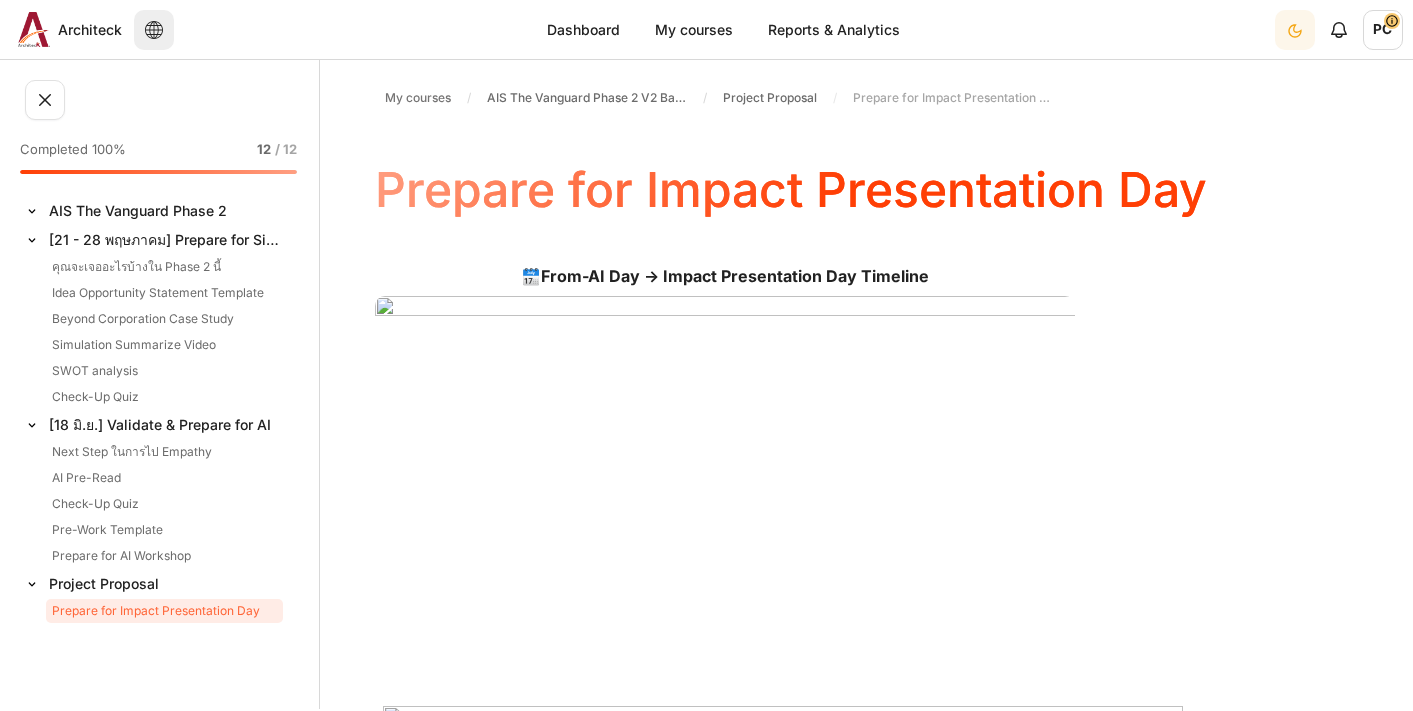 scroll, scrollTop: 0, scrollLeft: 0, axis: both 